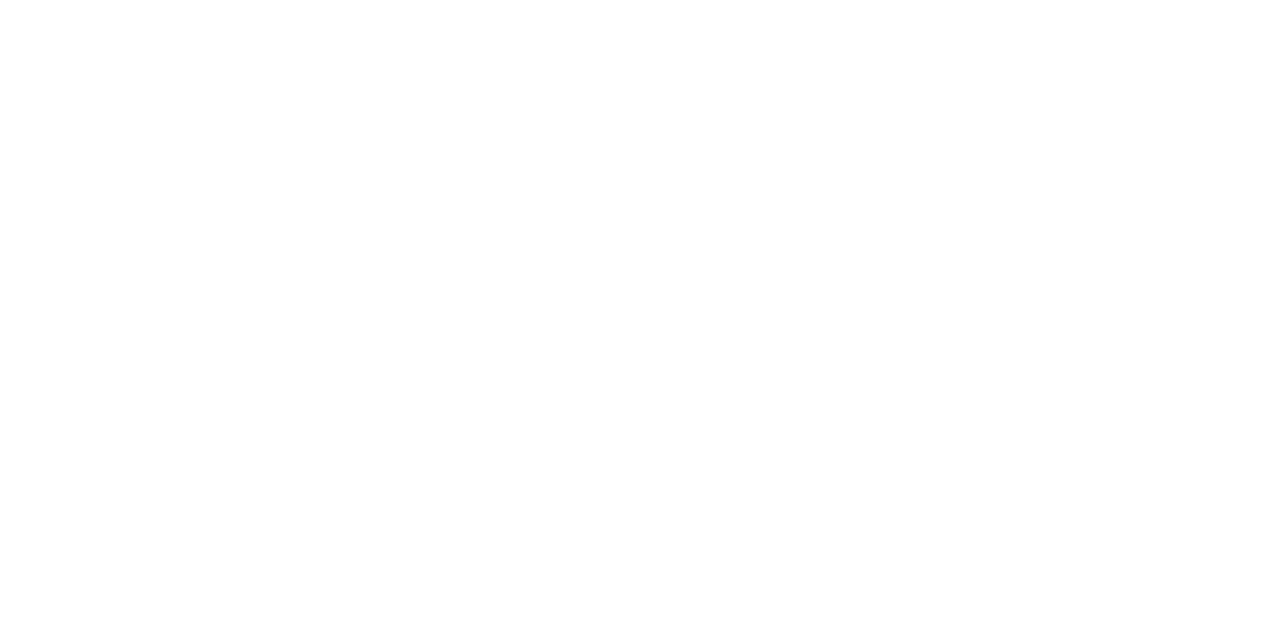 scroll, scrollTop: 0, scrollLeft: 0, axis: both 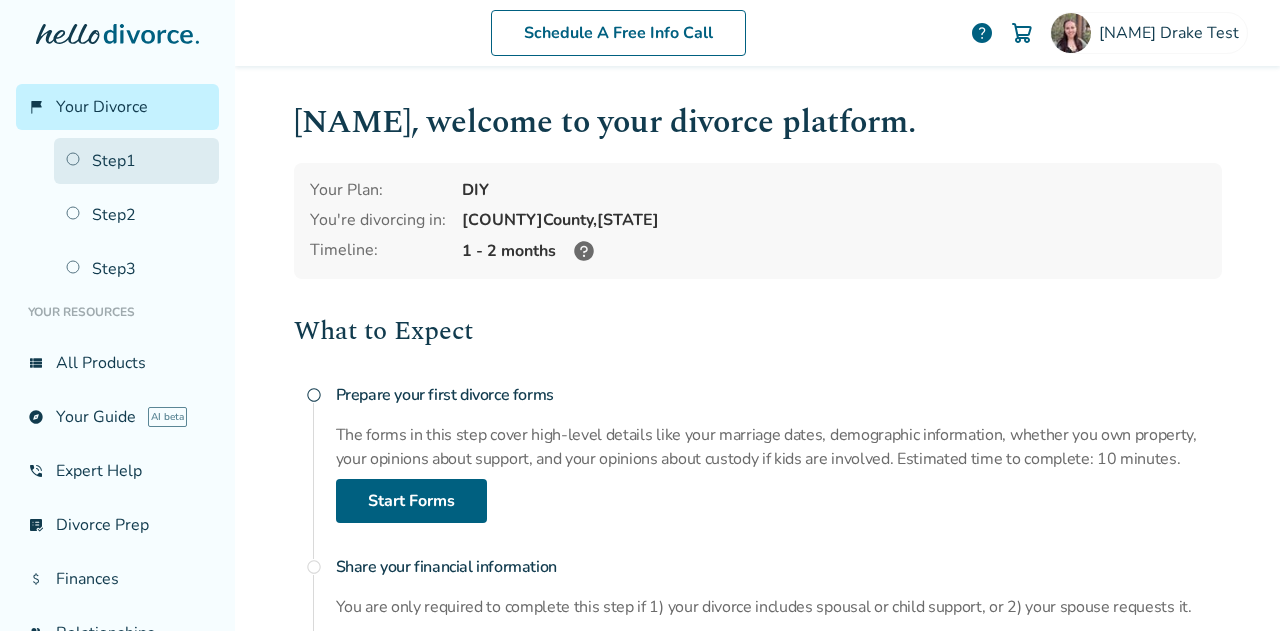 click on "Step  1" at bounding box center [136, 161] 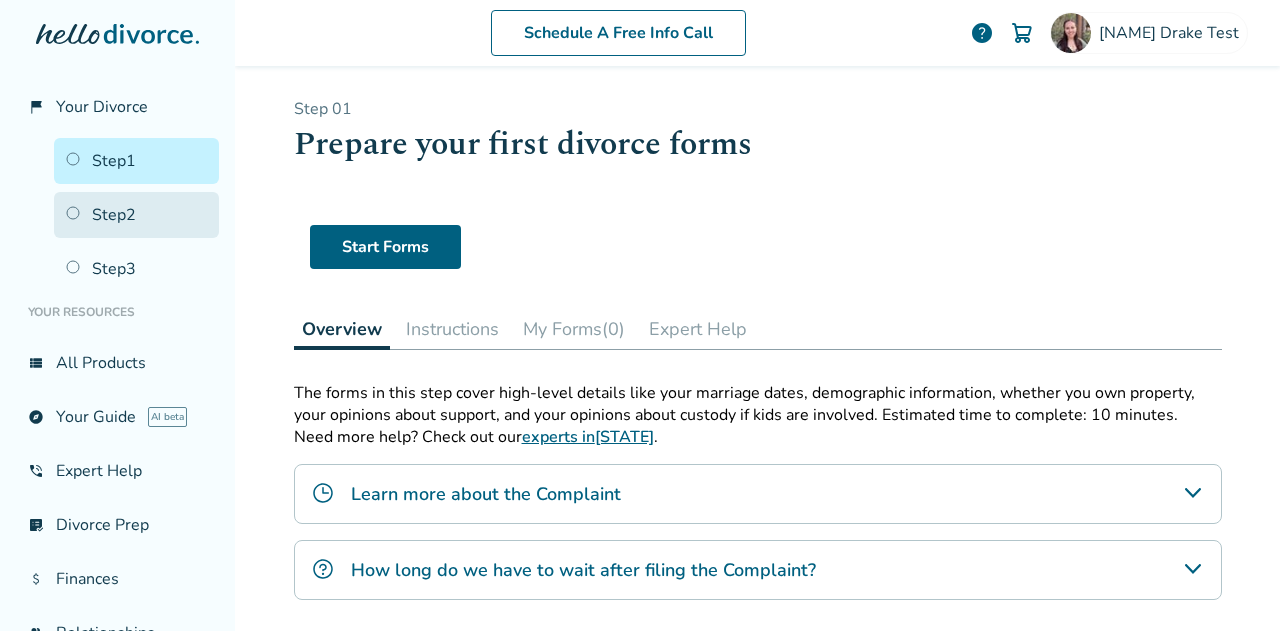 click on "Step  2" at bounding box center [136, 215] 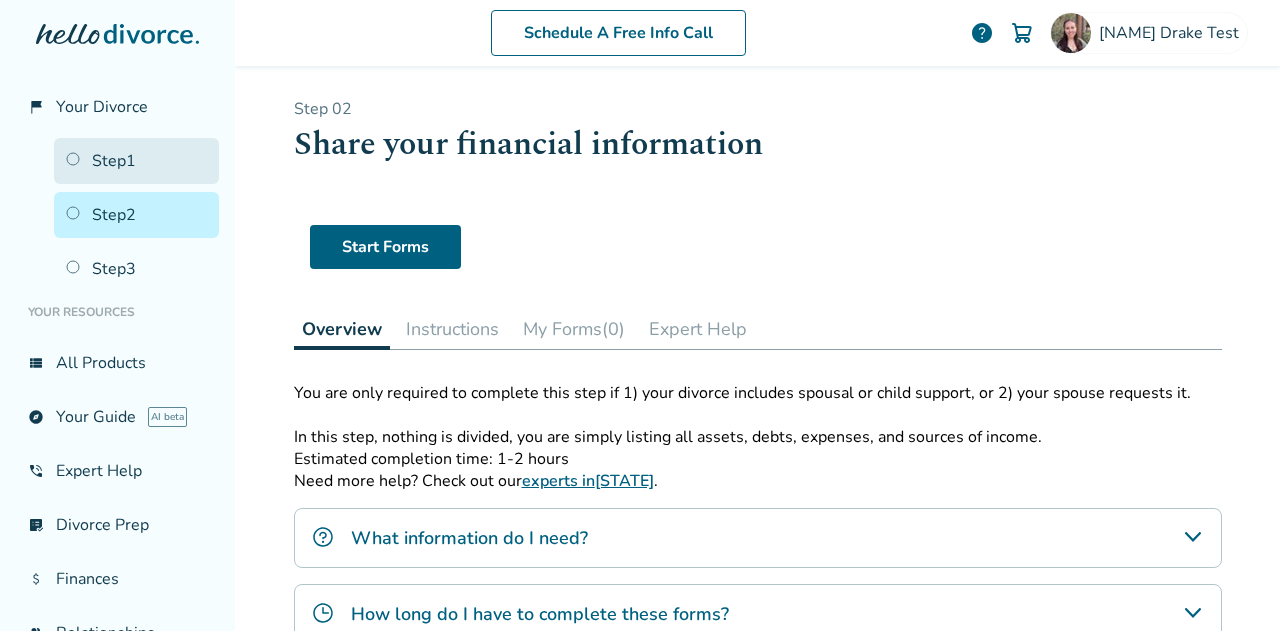 click on "Step  1" at bounding box center (136, 161) 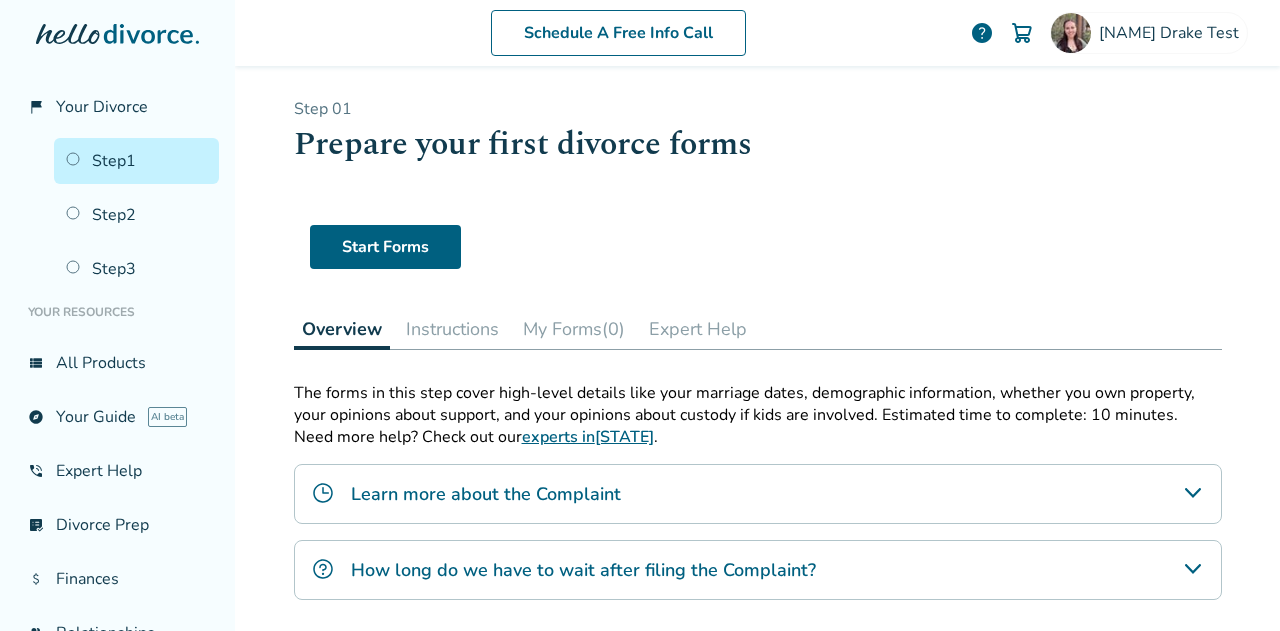 click on "Instructions" at bounding box center (452, 329) 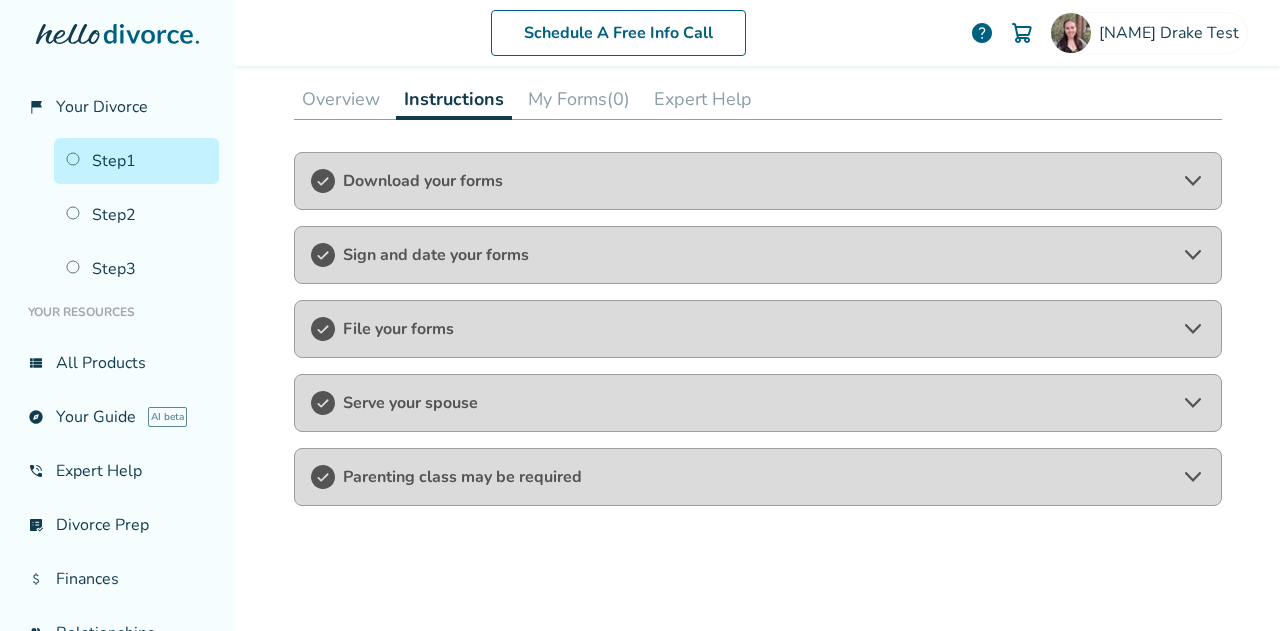 scroll, scrollTop: 232, scrollLeft: 0, axis: vertical 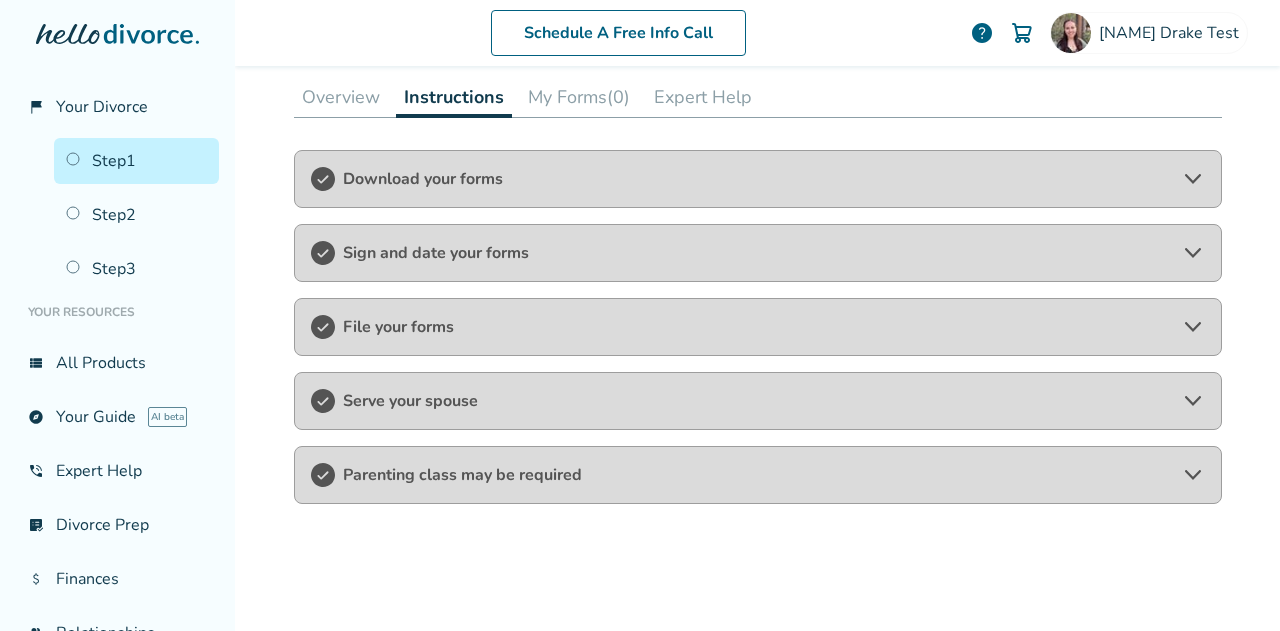 click on "Download your forms" at bounding box center [758, 179] 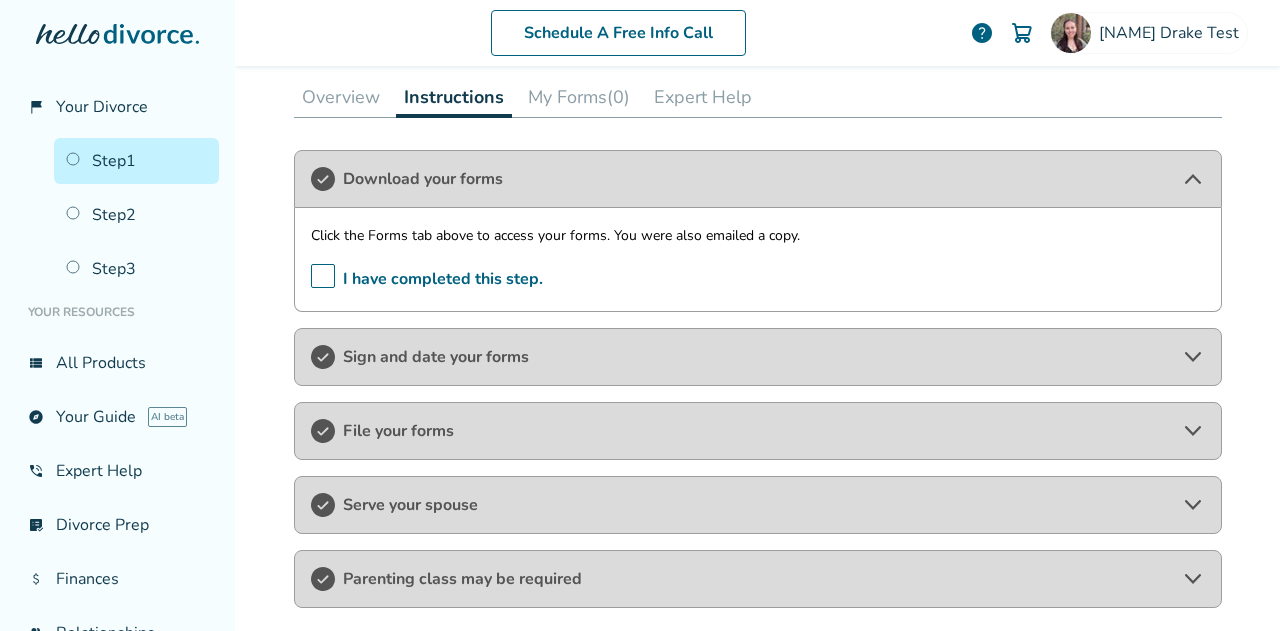 scroll, scrollTop: 376, scrollLeft: 0, axis: vertical 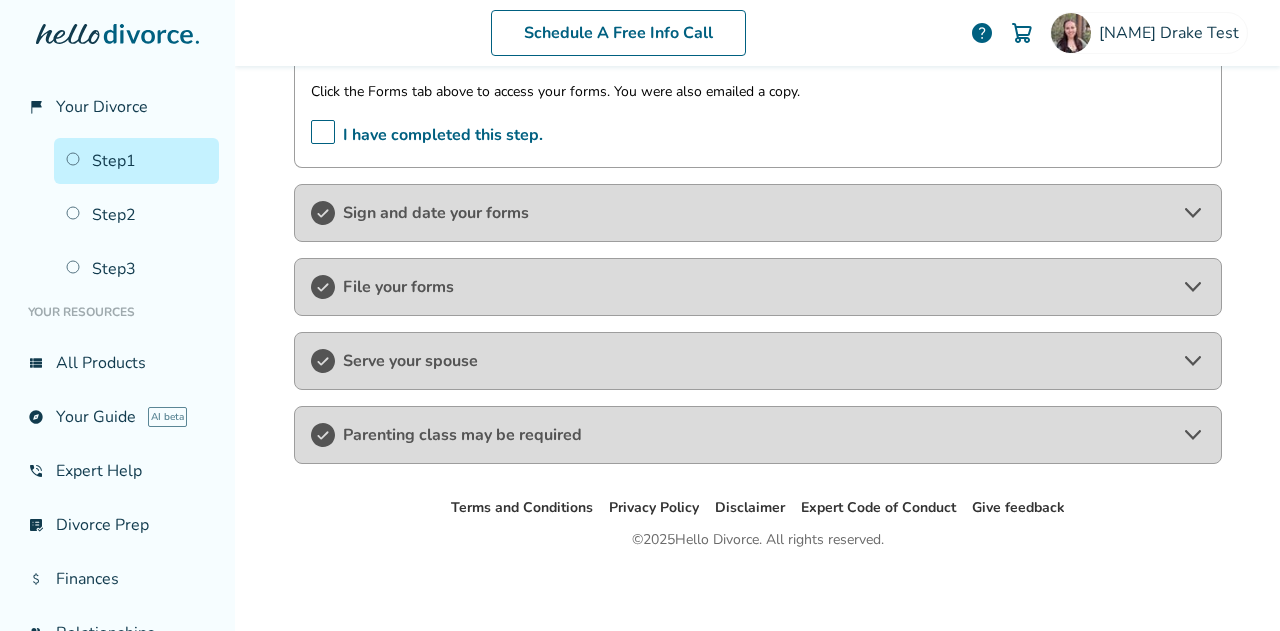 click on "Sign and date your forms" at bounding box center [758, 213] 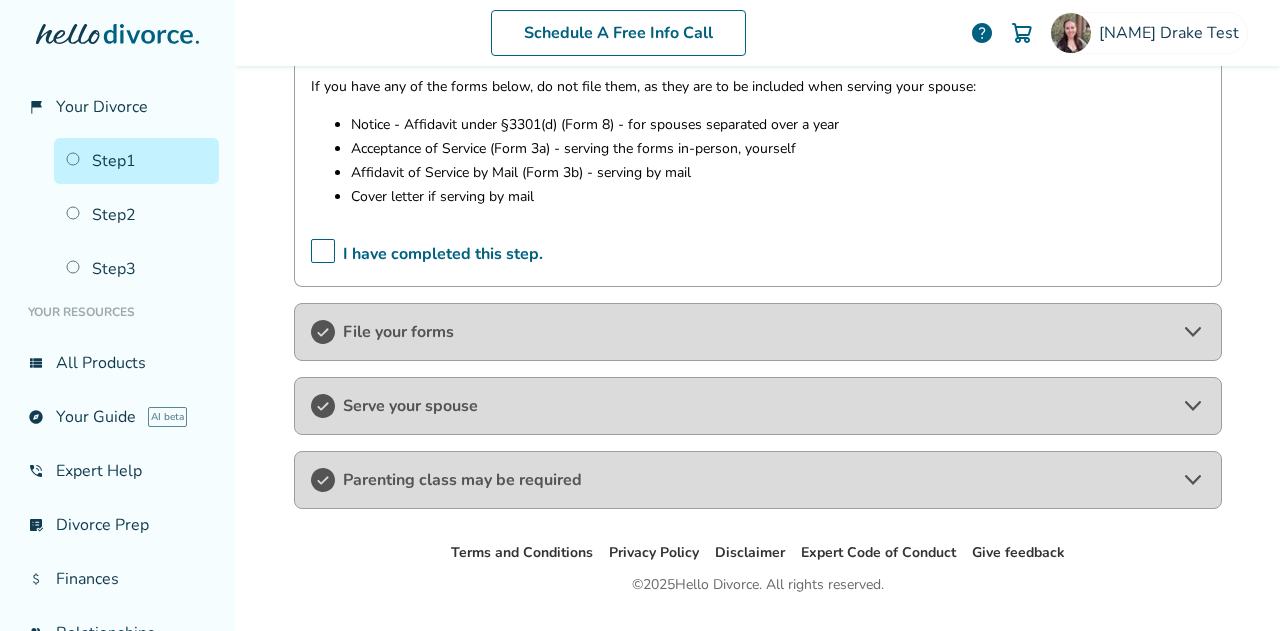 scroll, scrollTop: 732, scrollLeft: 0, axis: vertical 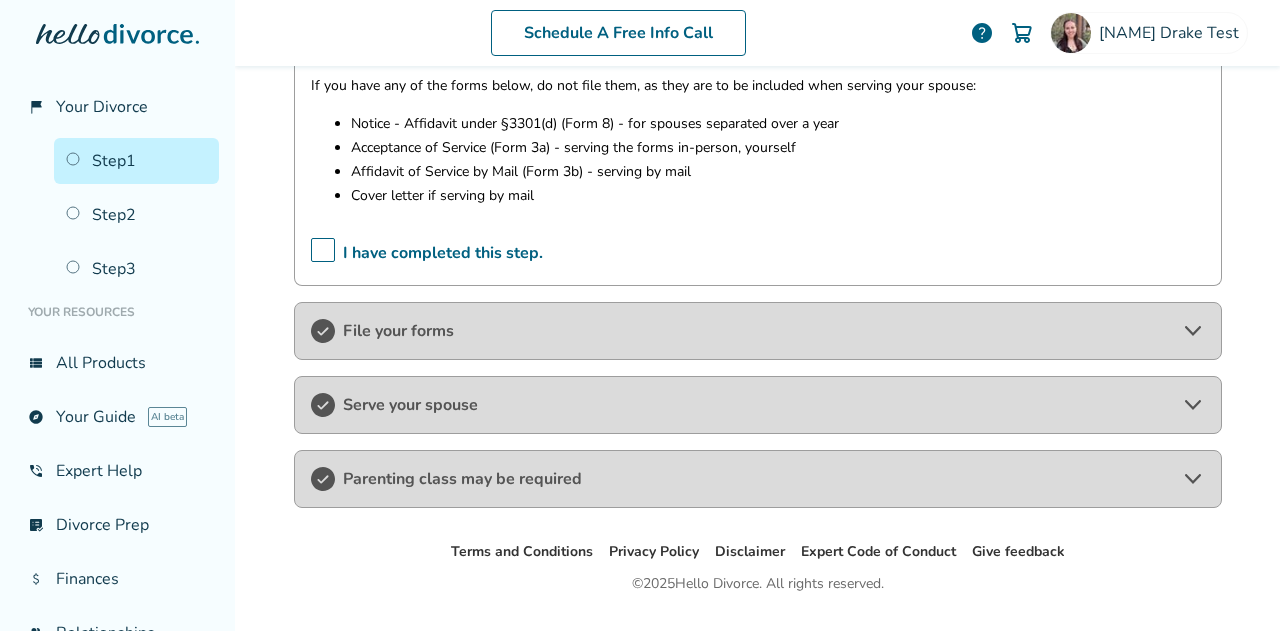 click on "File your forms" at bounding box center [758, 331] 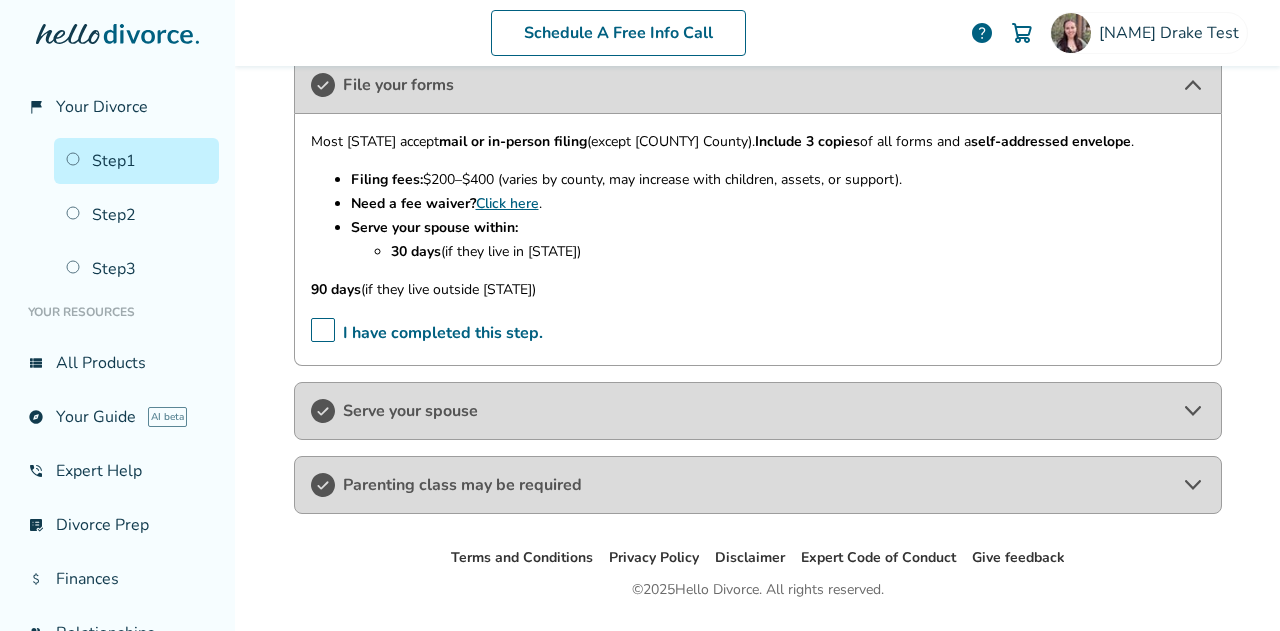 scroll, scrollTop: 979, scrollLeft: 0, axis: vertical 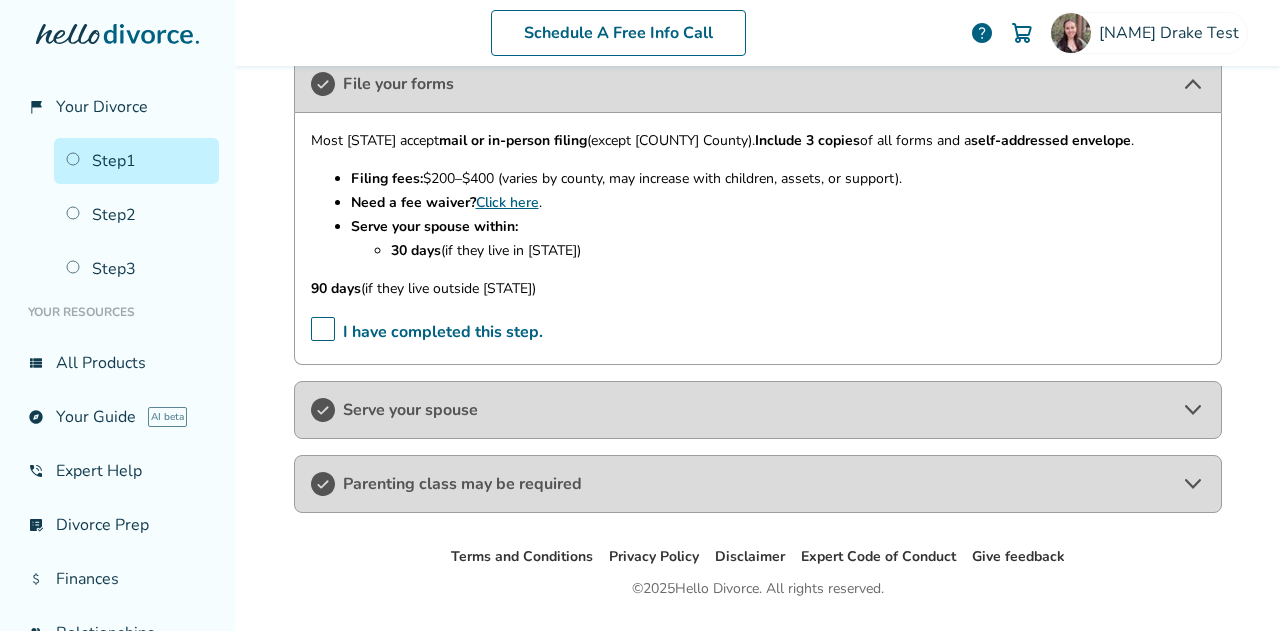 click on "Serve your spouse" at bounding box center (758, 410) 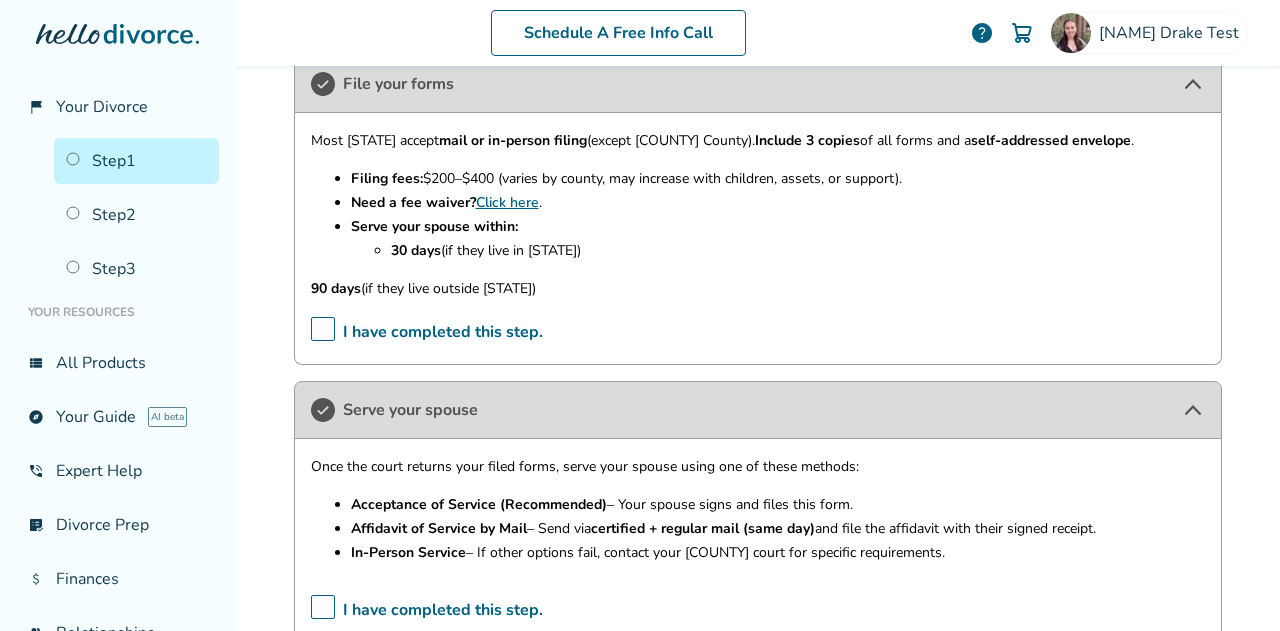 scroll, scrollTop: 1230, scrollLeft: 0, axis: vertical 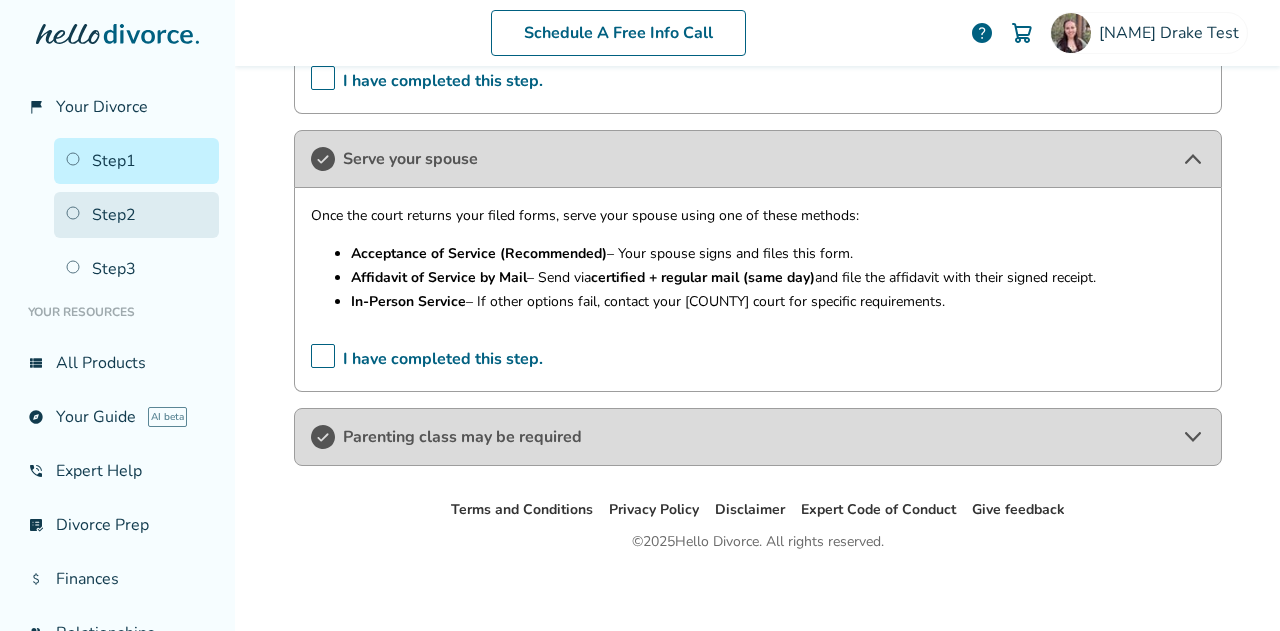 click on "Step  2" at bounding box center (136, 215) 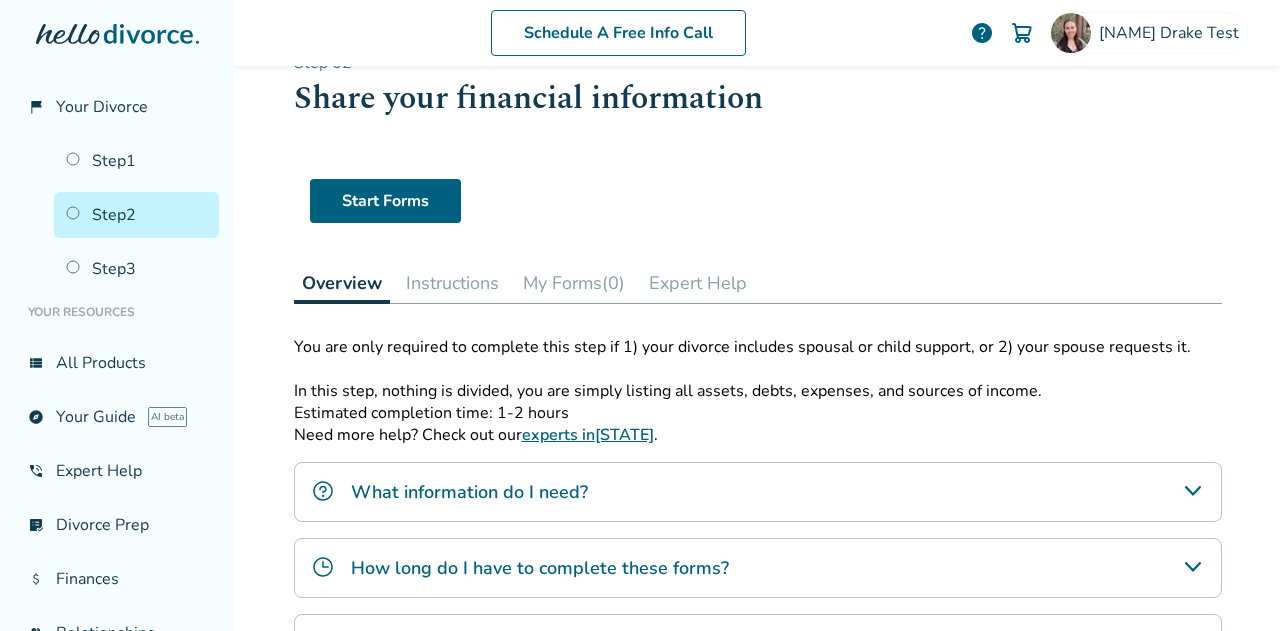 scroll, scrollTop: 0, scrollLeft: 0, axis: both 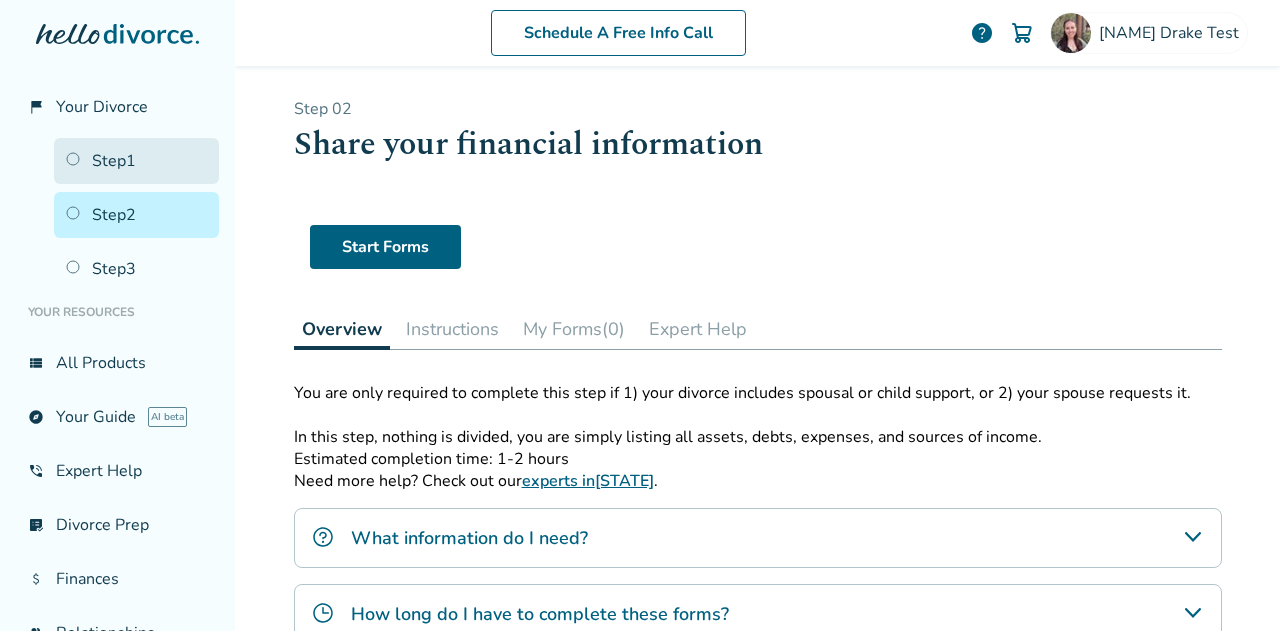 click on "Step  1" at bounding box center (136, 161) 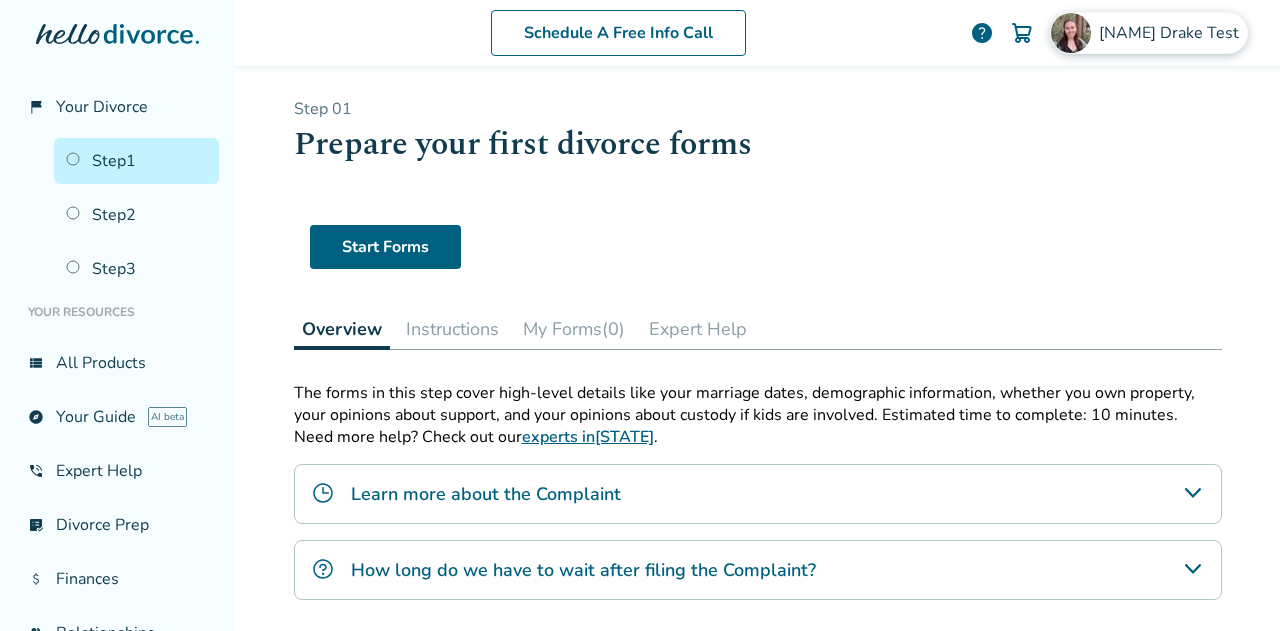 click on "Hannah   Drake Test" at bounding box center [1173, 33] 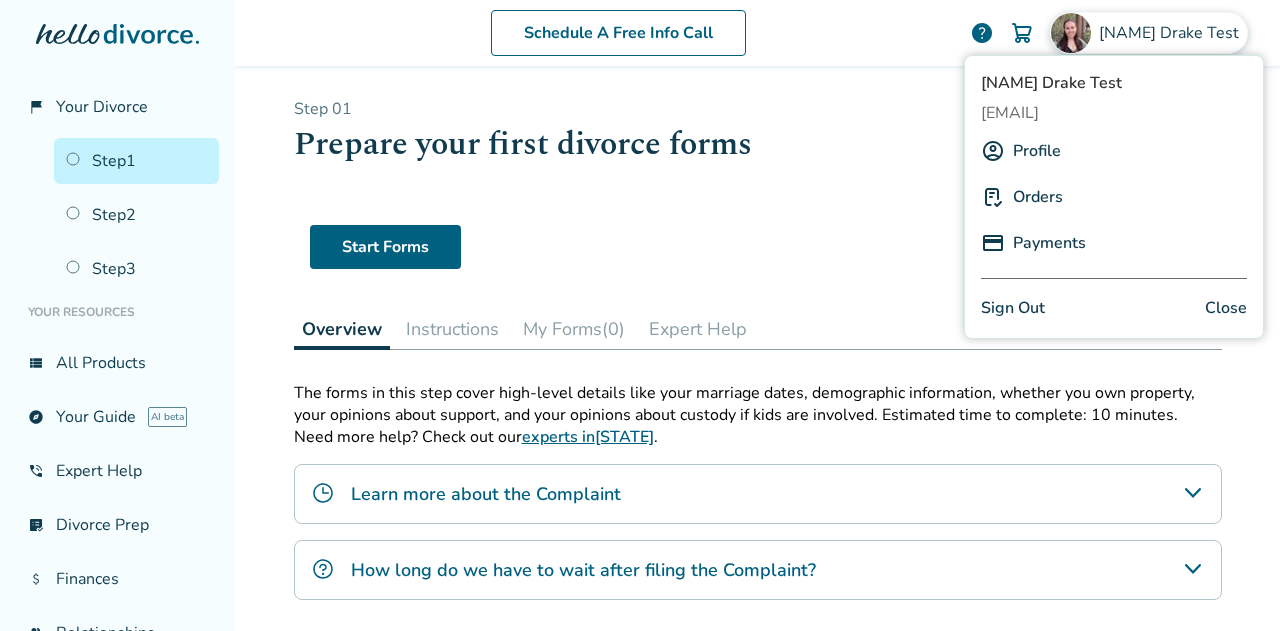 click on "Sign Out" at bounding box center [1013, 308] 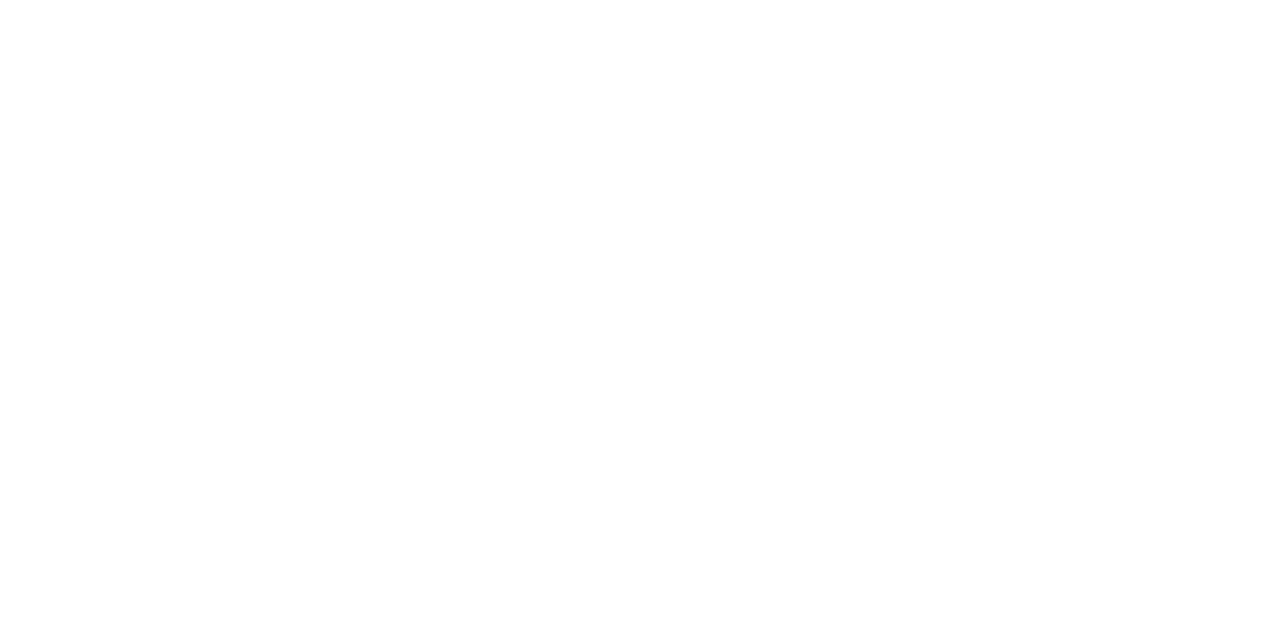 scroll, scrollTop: 0, scrollLeft: 0, axis: both 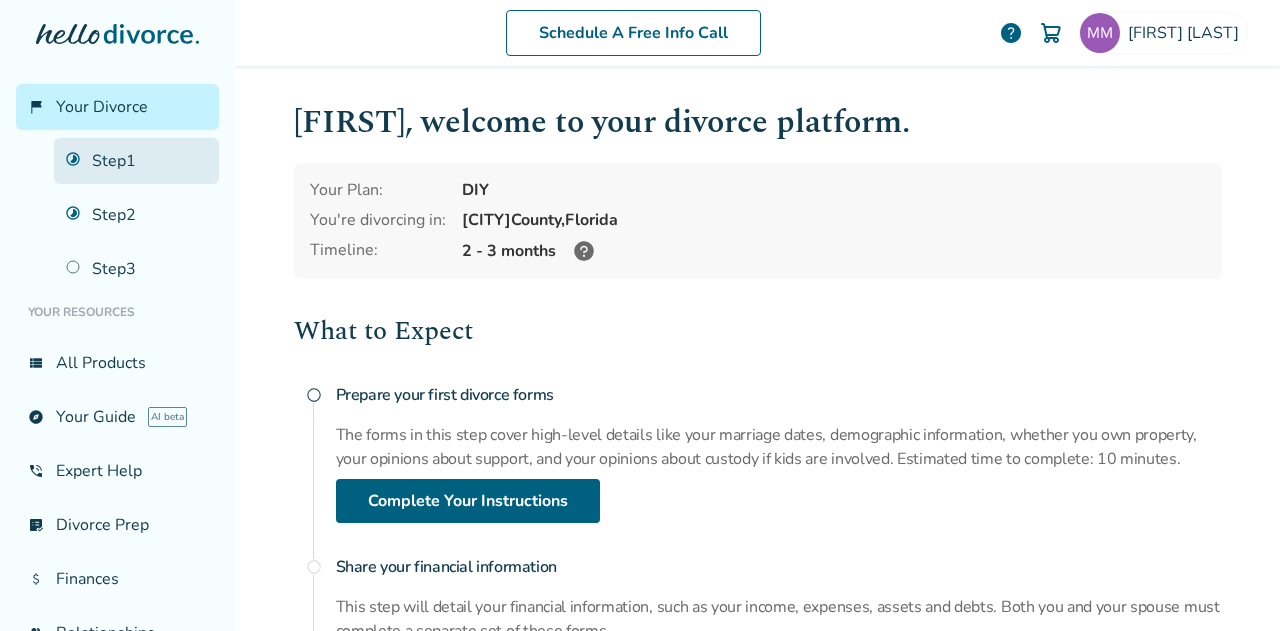 click on "Step  1" at bounding box center [136, 161] 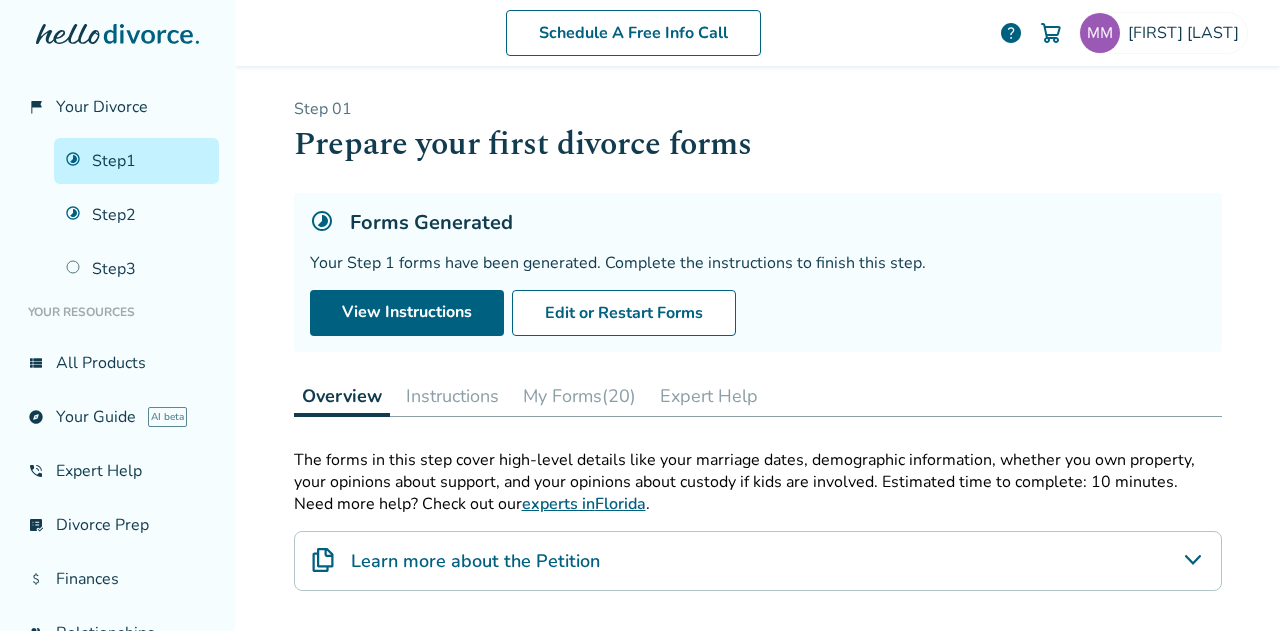 click on "My Forms  (20)" at bounding box center (579, 396) 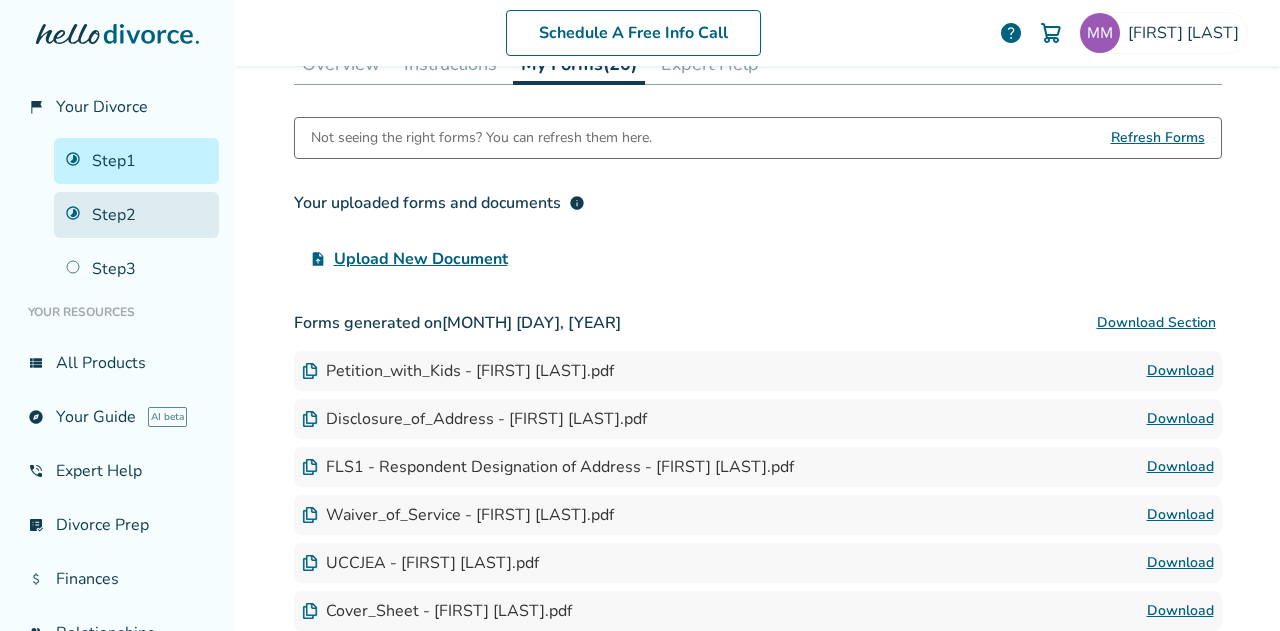 click on "Step  2" at bounding box center (136, 215) 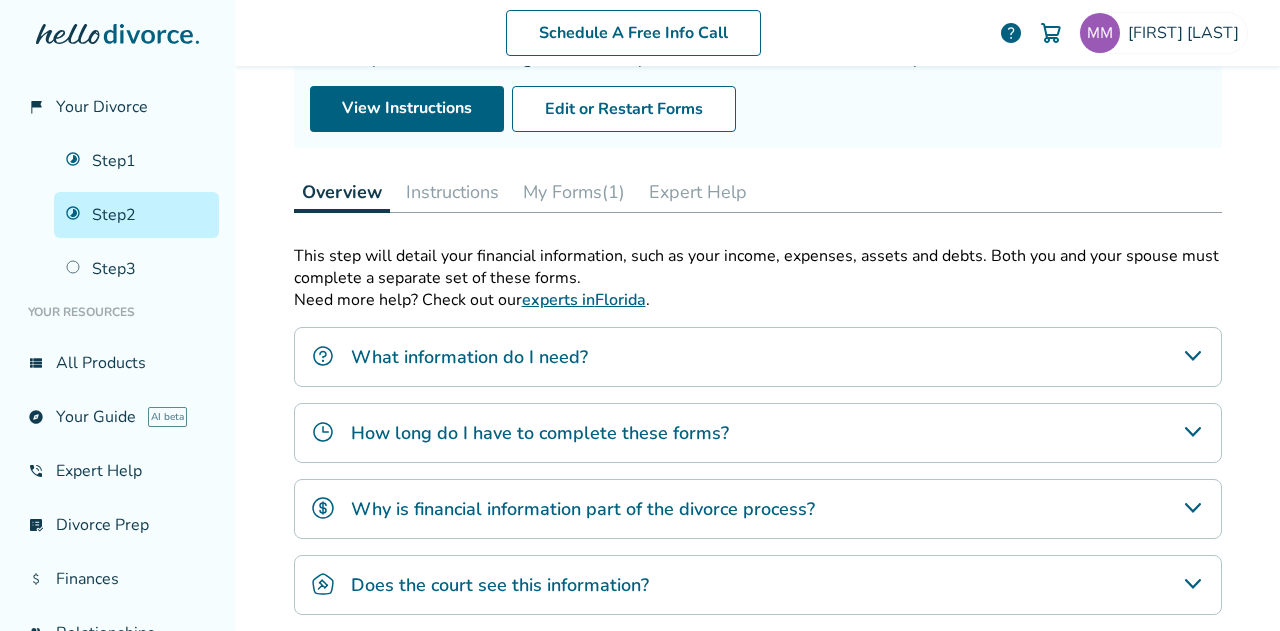 scroll, scrollTop: 205, scrollLeft: 0, axis: vertical 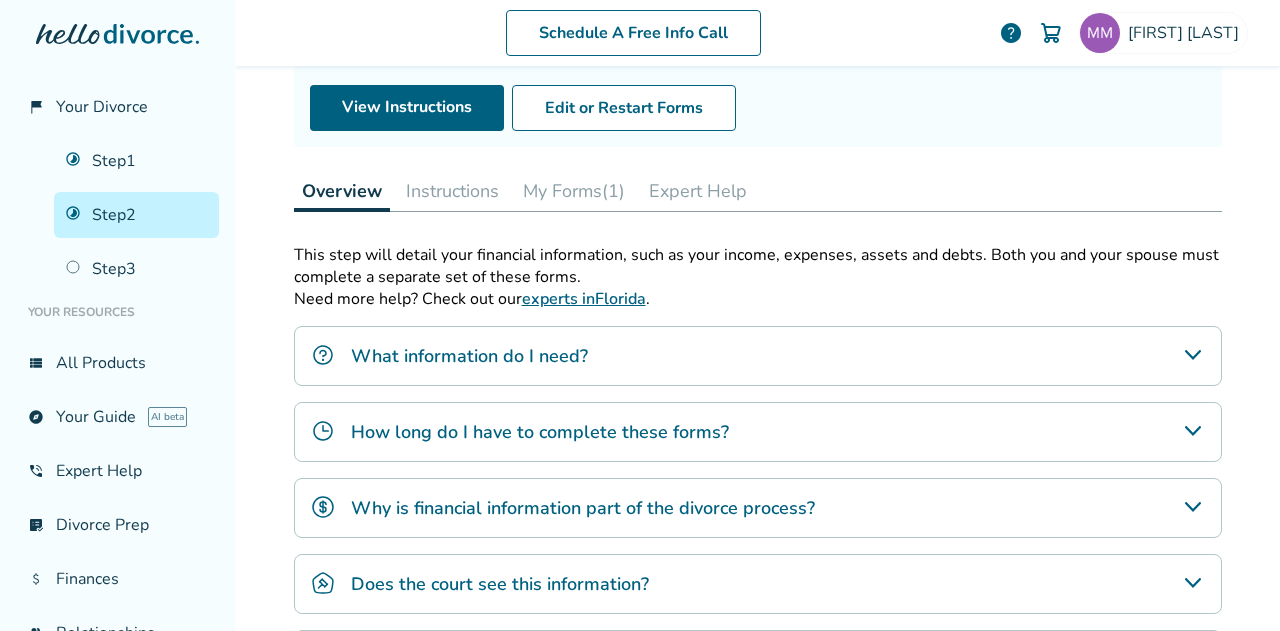 click on "My Forms  (1)" at bounding box center (574, 191) 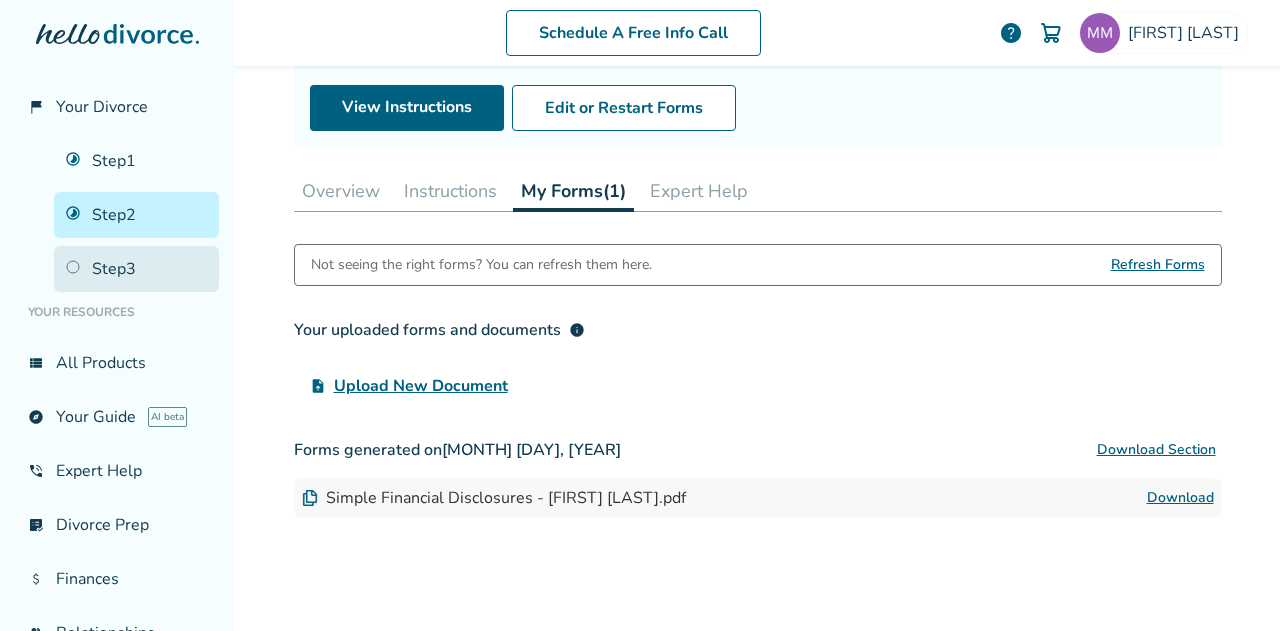 click on "Step  3" at bounding box center (136, 269) 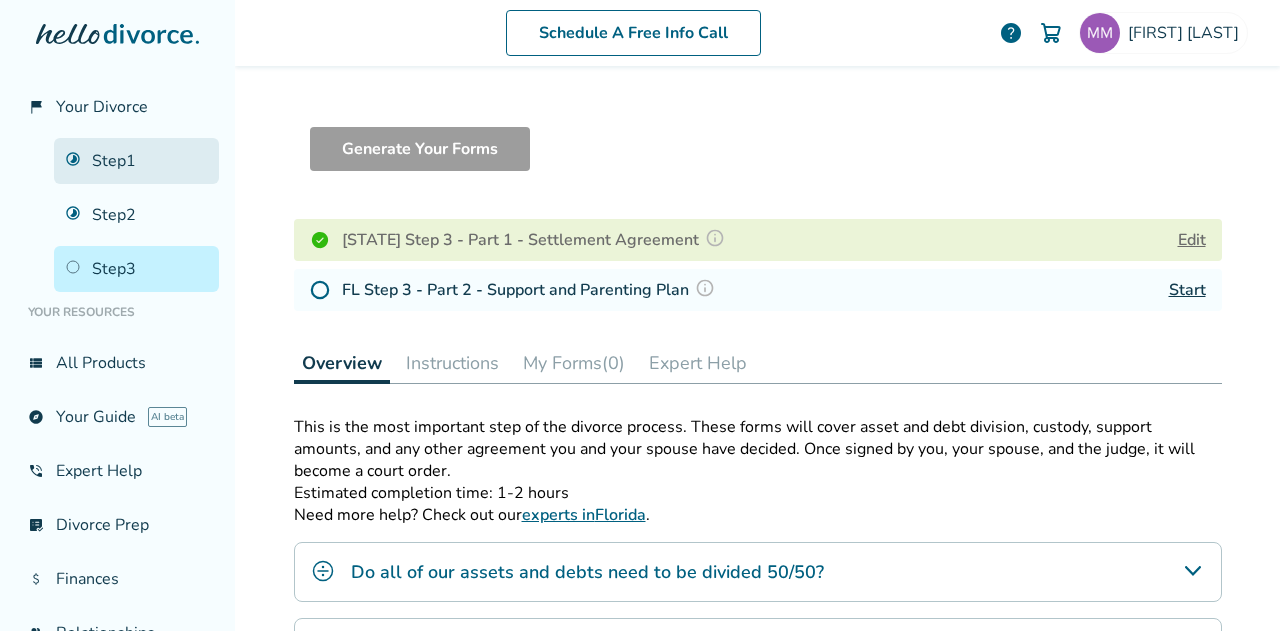 click on "Step  1" at bounding box center (136, 161) 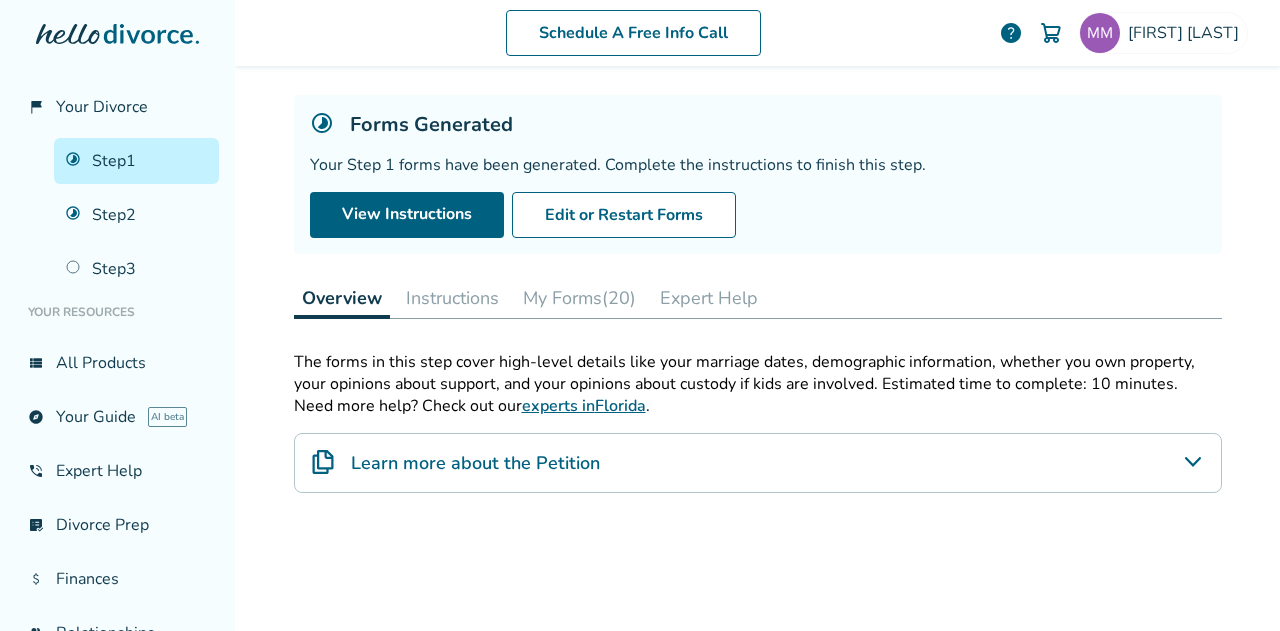scroll, scrollTop: 0, scrollLeft: 0, axis: both 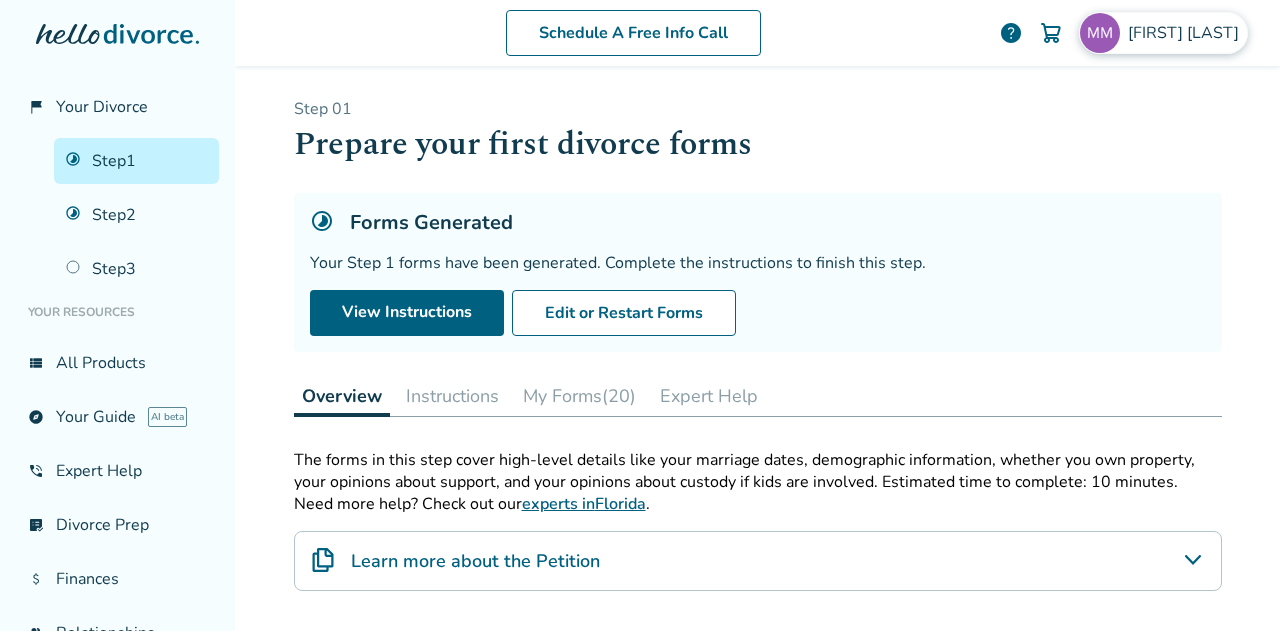 click at bounding box center [1100, 33] 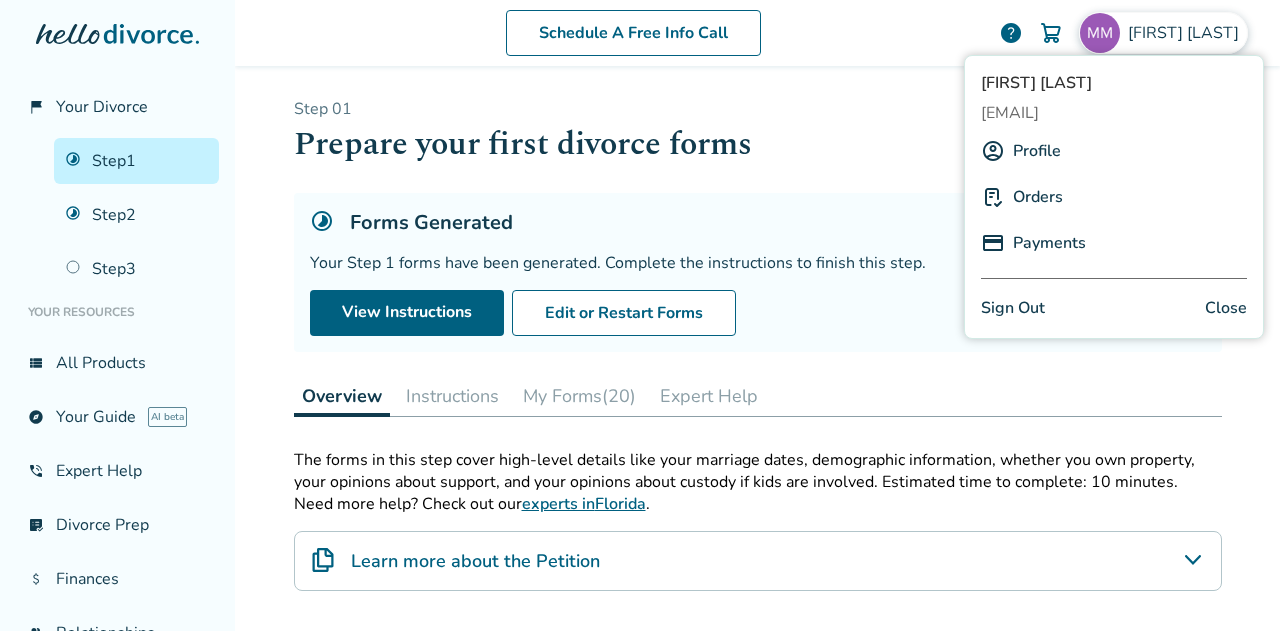 click on "Prepare your first divorce forms" at bounding box center (758, 144) 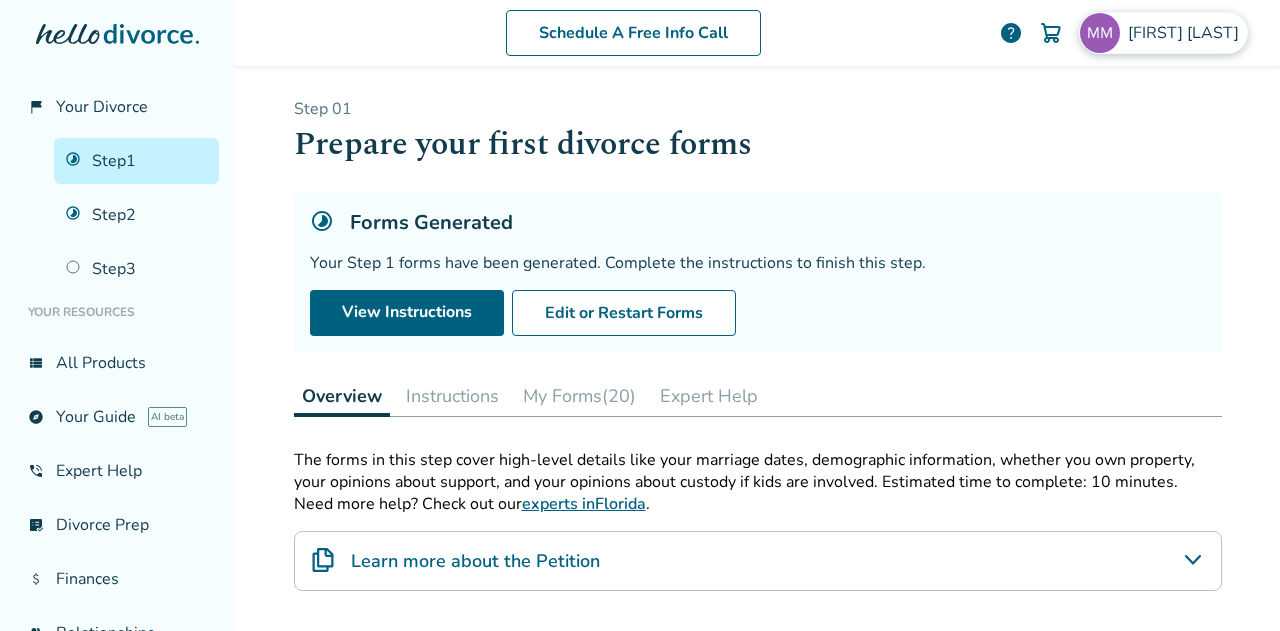 click on "[FIRST]   [LAST]" at bounding box center [1187, 33] 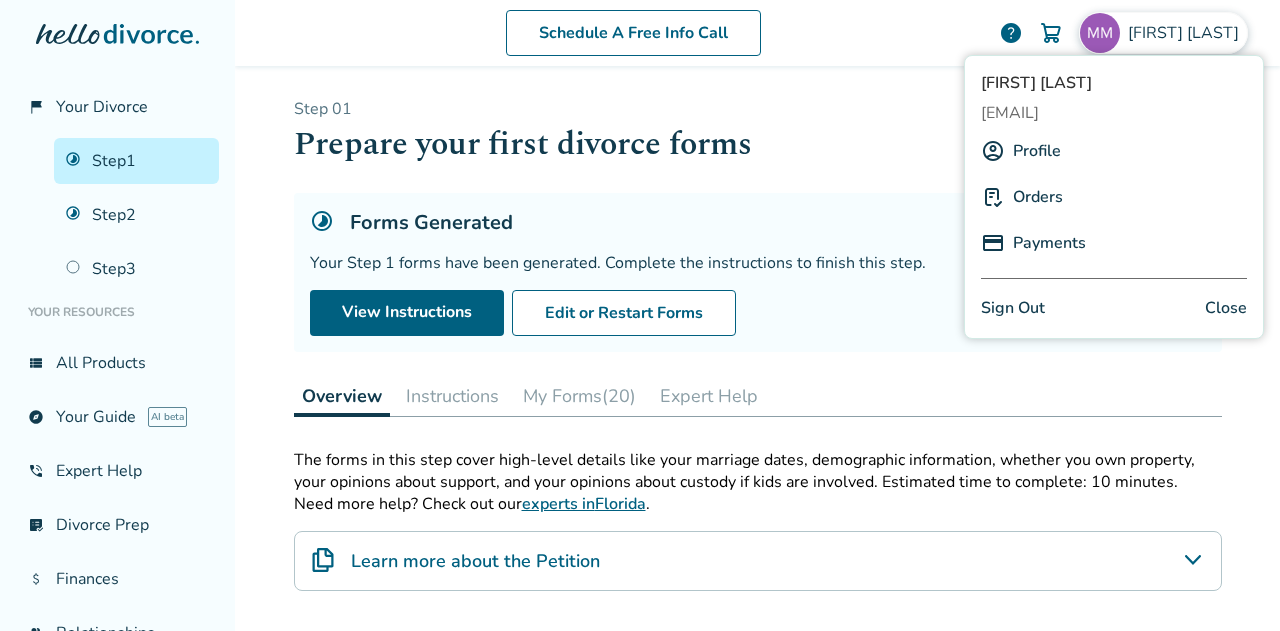click on "Sign Out" at bounding box center (1013, 308) 